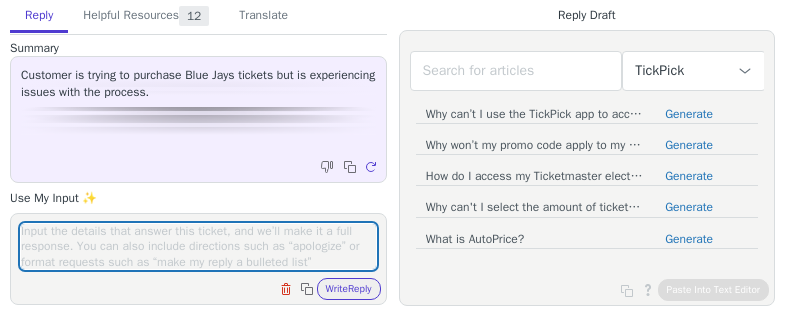 click at bounding box center (198, 246) 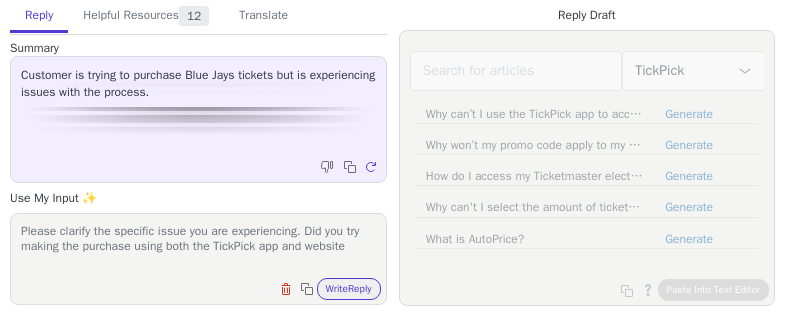 paste on "https://www.tickpick.com/" 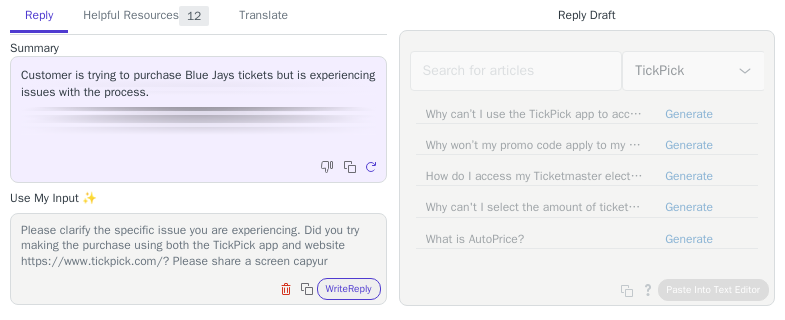 scroll, scrollTop: 16, scrollLeft: 0, axis: vertical 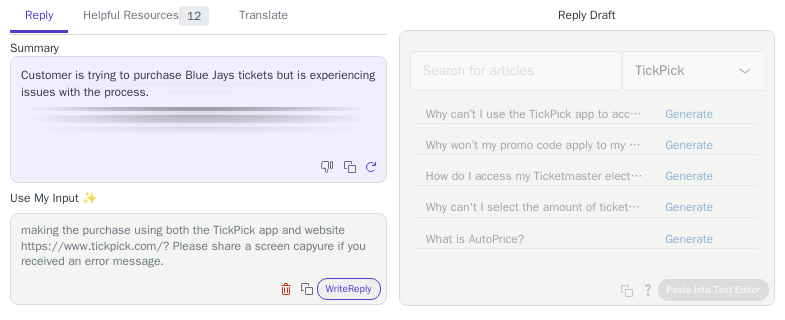 click on "Please clarify the specific issue you are experiencing. Did you try making the purchase using both the TickPick app and website https://www.tickpick.com/? Please share a screen capyure if you received an error message." at bounding box center (198, 246) 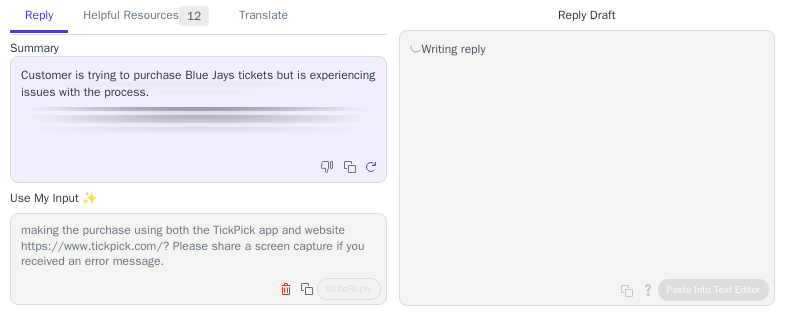 scroll, scrollTop: 0, scrollLeft: 0, axis: both 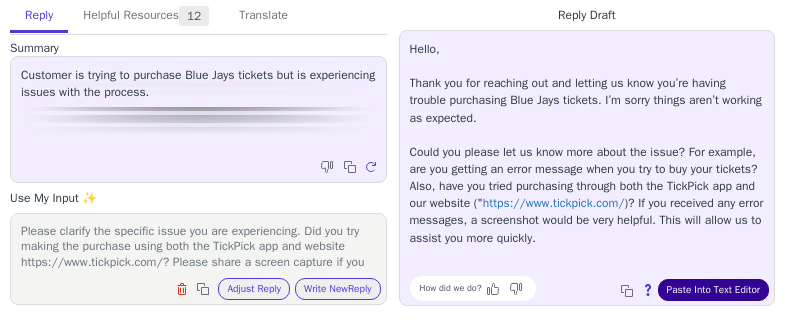 click on "Paste Into Text Editor" at bounding box center [713, 290] 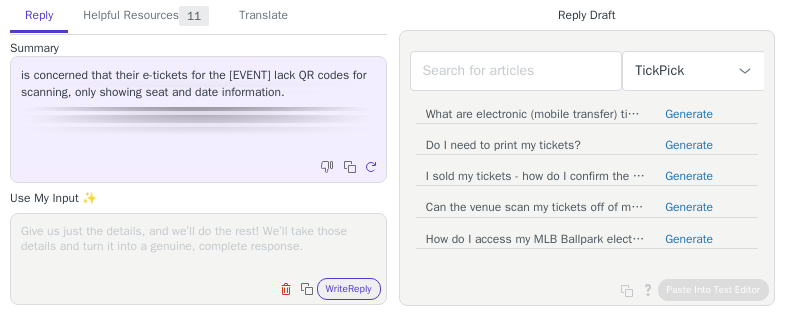 scroll, scrollTop: 0, scrollLeft: 0, axis: both 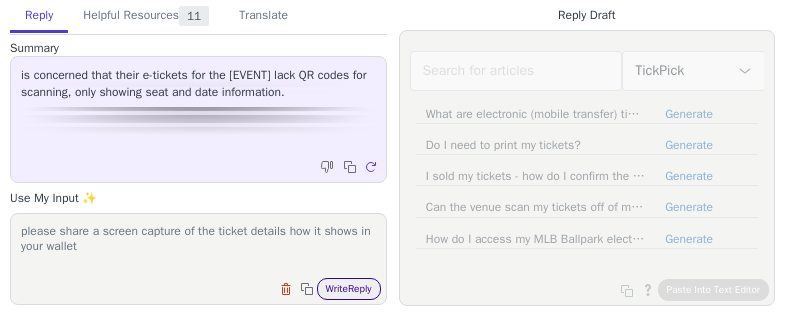 type on "please share a screen capture of the ticket details how it shows in your wallet" 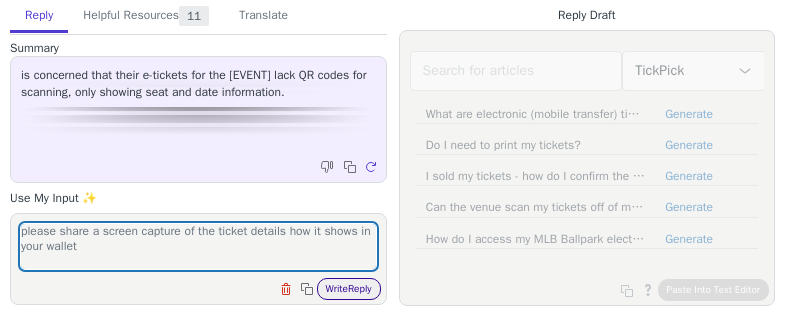 click on "Write  Reply" at bounding box center [349, 289] 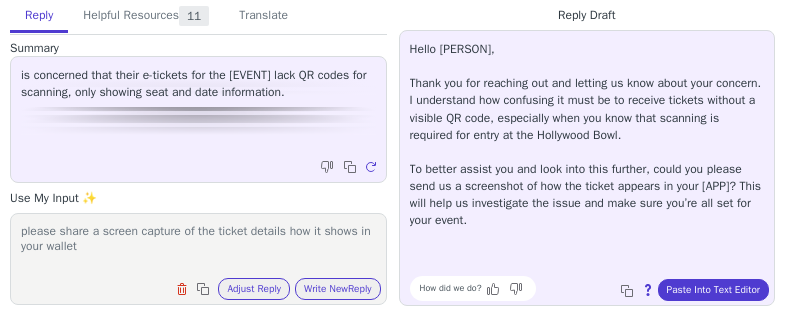 click on "Hello Caneincaly, Thank you for reaching out and letting us know about your concern. I understand how confusing it must be to receive tickets without a visible QR code, especially when you know that scanning is required for entry at the Hollywood Bowl. To better assist you and look into this further, could you please send us a screenshot of how the ticket appears in your Apple Wallet? This will help us investigate the issue and make sure you’re all set for your event." at bounding box center (587, 135) 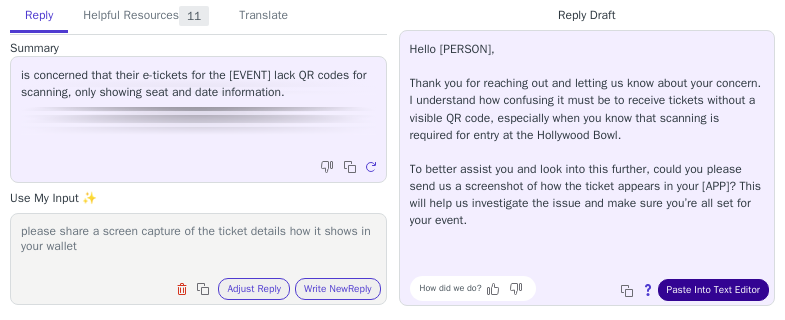 click on "Paste Into Text Editor" at bounding box center (713, 290) 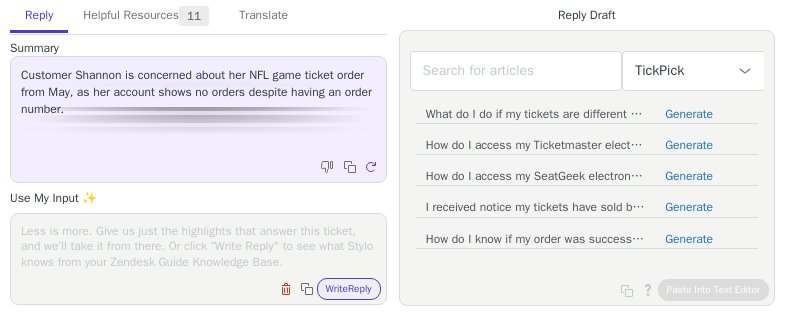 scroll, scrollTop: 0, scrollLeft: 0, axis: both 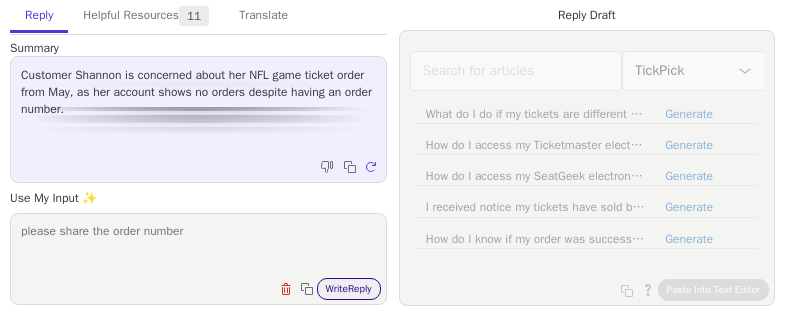 type on "please share the order number" 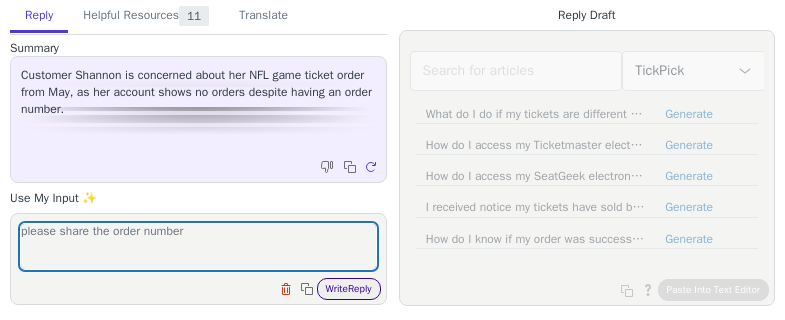 click on "Write  Reply" at bounding box center (349, 289) 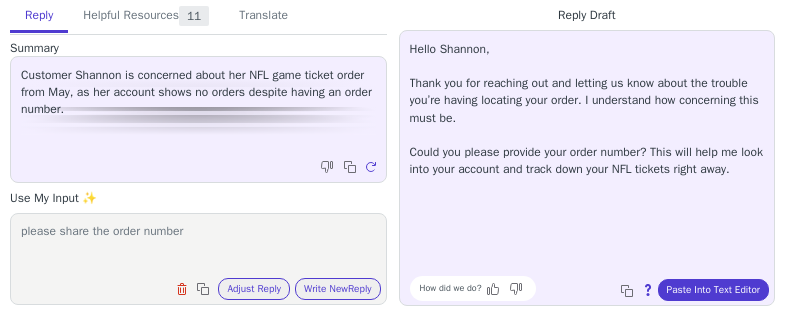 click on "please share the order number Clear field Copy to clipboard Adjust Reply Use input to adjust reply draft Write New  Reply" at bounding box center [198, 259] 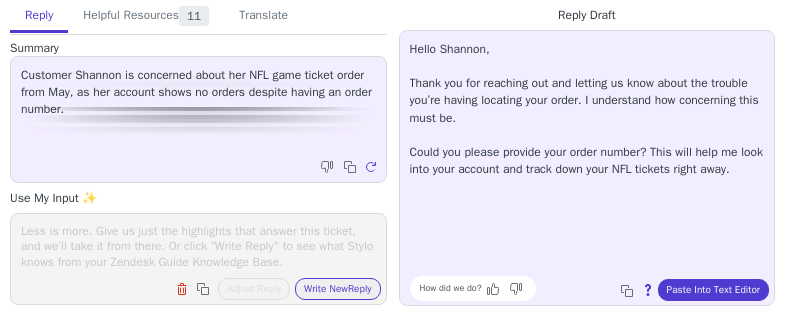 click at bounding box center [198, 246] 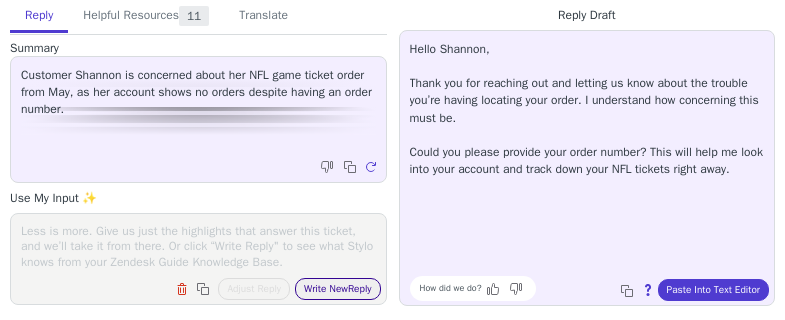 type 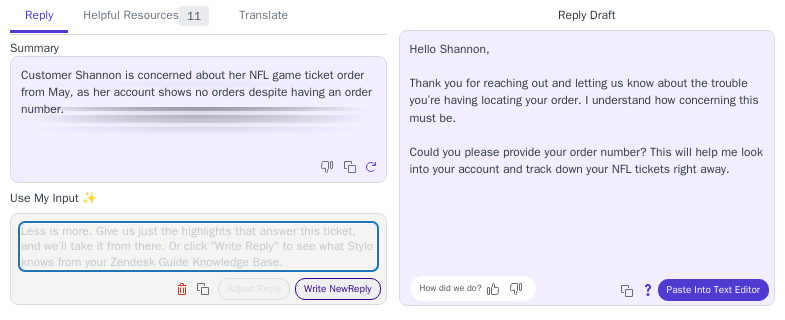 click on "Write New  Reply" at bounding box center (338, 289) 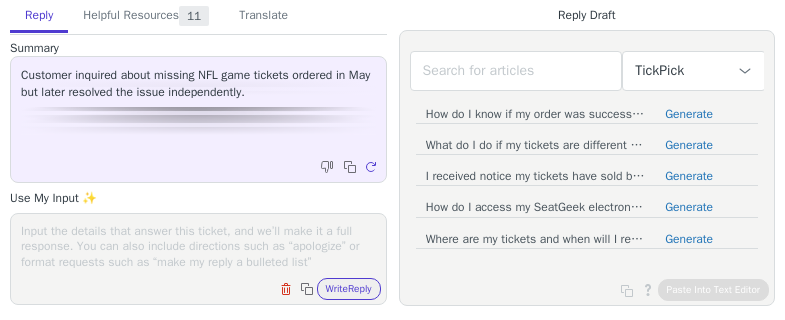 scroll, scrollTop: 0, scrollLeft: 0, axis: both 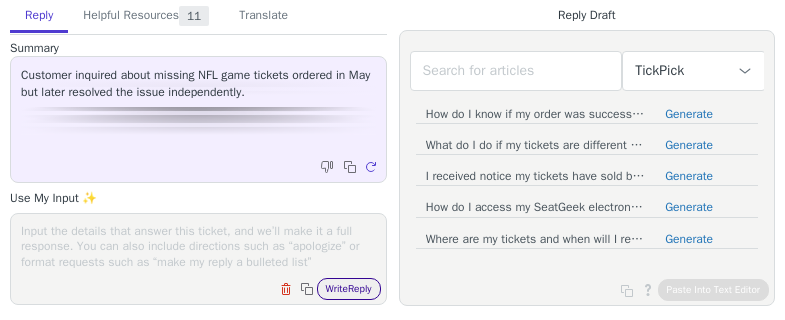click on "Write  Reply" at bounding box center (349, 289) 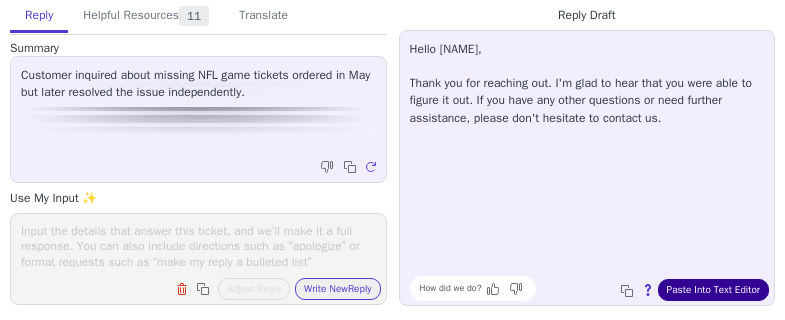 click on "Paste Into Text Editor" at bounding box center (713, 290) 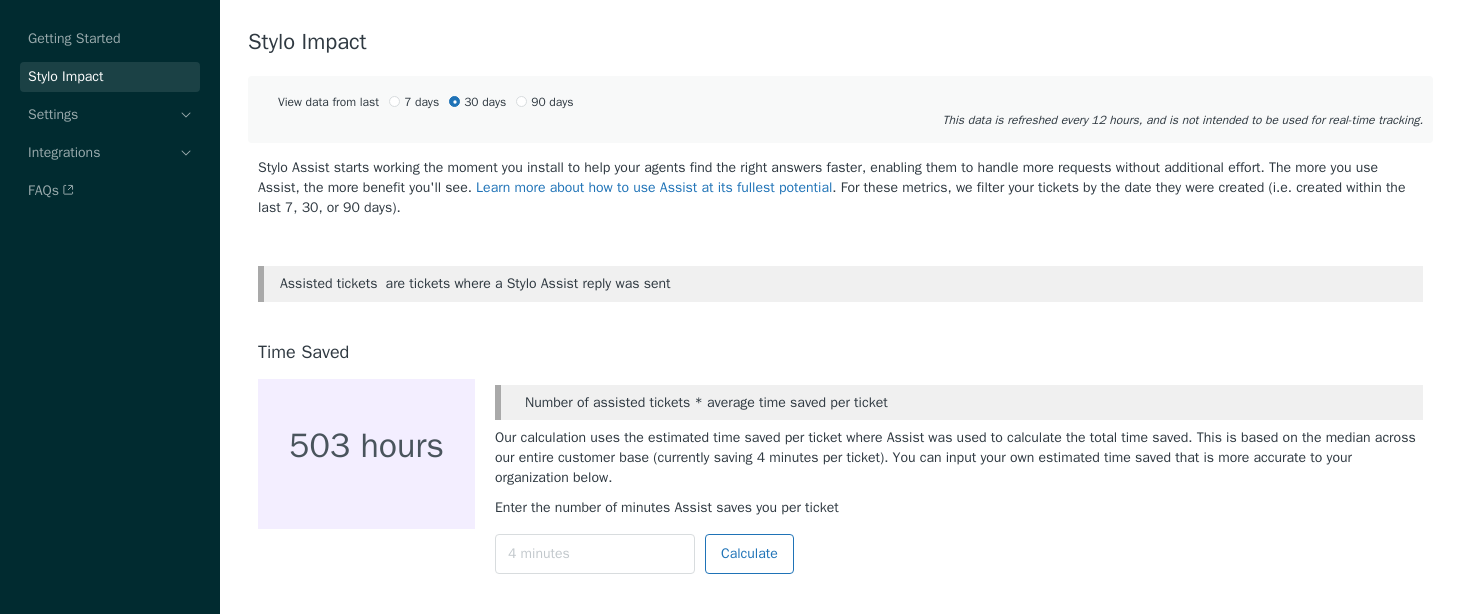 scroll, scrollTop: 0, scrollLeft: 0, axis: both 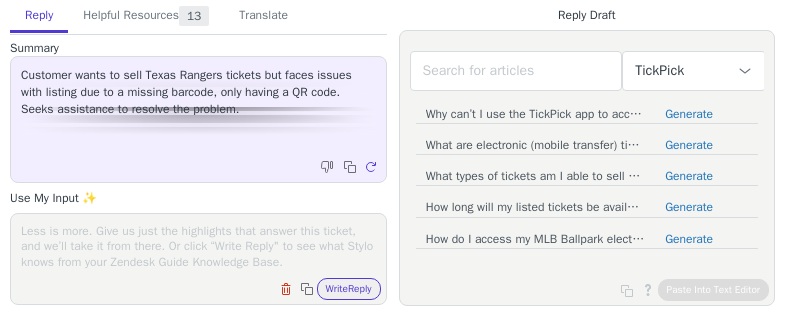 click at bounding box center (198, 246) 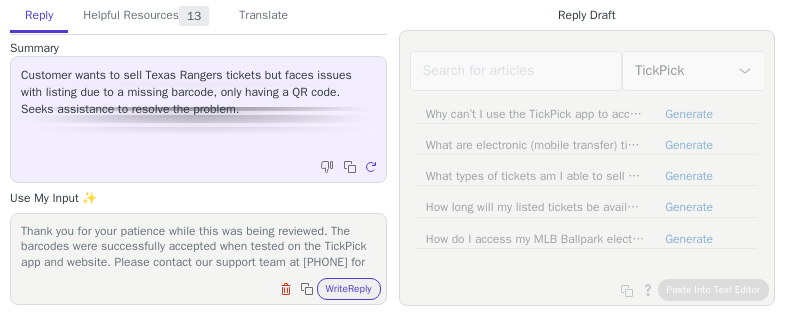 scroll, scrollTop: 1, scrollLeft: 0, axis: vertical 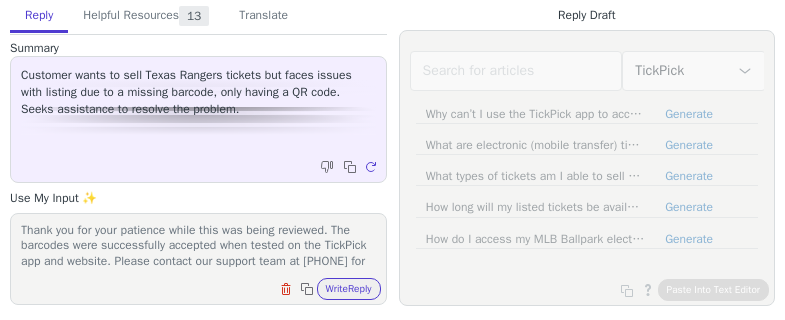 paste on "Please contact our support team at [PHONE]. Our normal business hours are from 9 am EST through 11 pm EST, seven days a week." 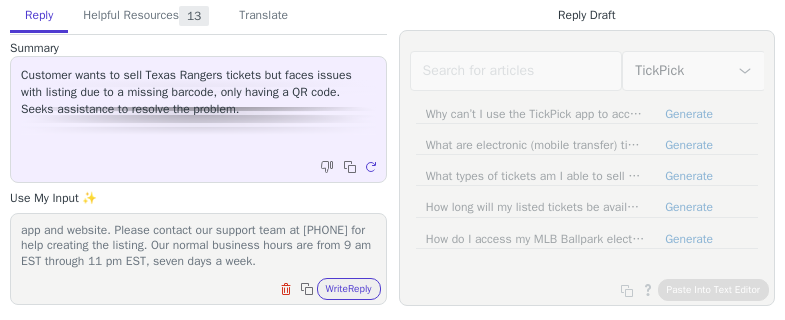 click on "Thank you for your patience while this was being reviewed. The barcodes were successfully accepted when tested on the TickPick app and website. Please contact our support team at [PHONE] for help creating the listing. Our normal business hours are from 9 am EST through 11 pm EST, seven days a week." at bounding box center (198, 246) 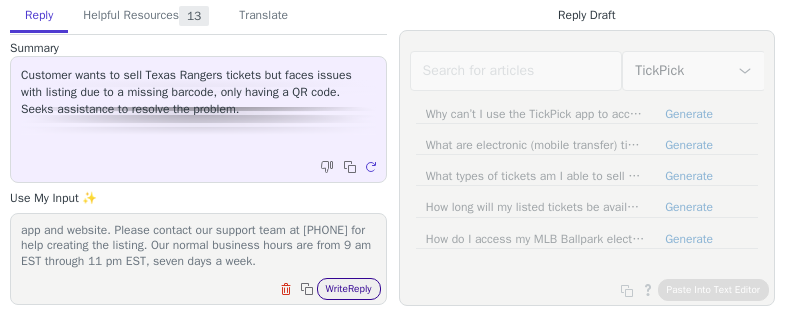 type on "Thank you for your patience while this was being reviewed. The barcodes were successfully accepted when tested on the TickPick app and website. Please contact our support team at [PHONE] for help creating the listing. Our normal business hours are from 9 am EST through 11 pm EST, seven days a week." 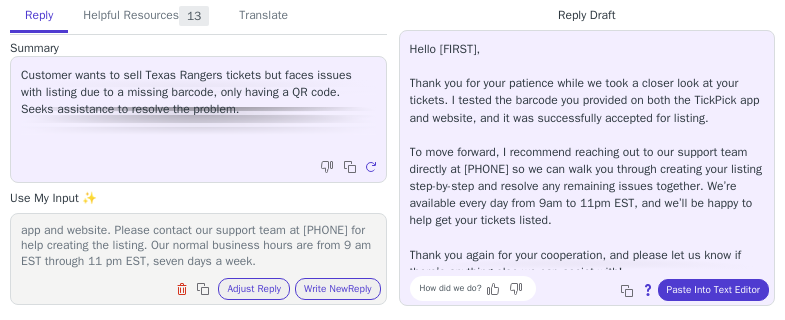 scroll, scrollTop: 11, scrollLeft: 0, axis: vertical 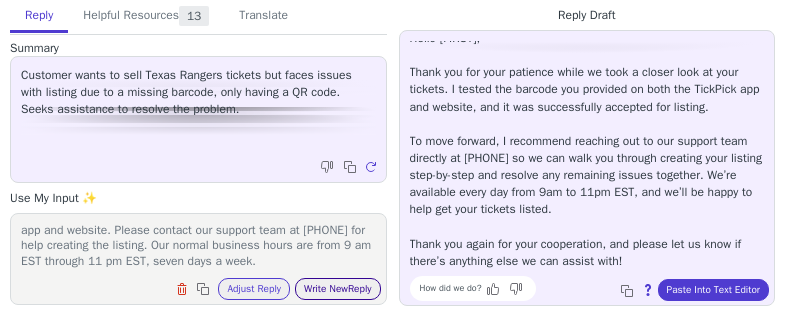 click on "Write New  Reply" at bounding box center [338, 289] 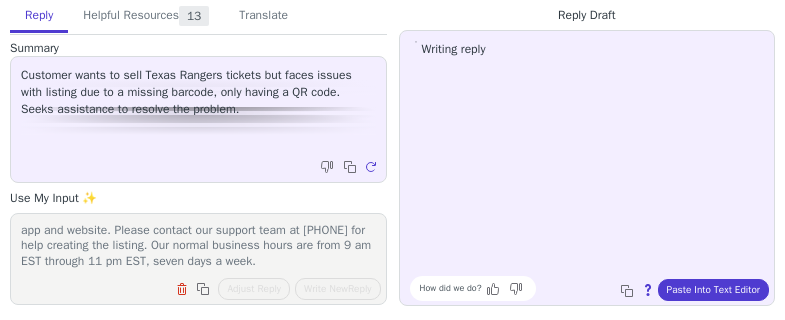 scroll, scrollTop: 0, scrollLeft: 0, axis: both 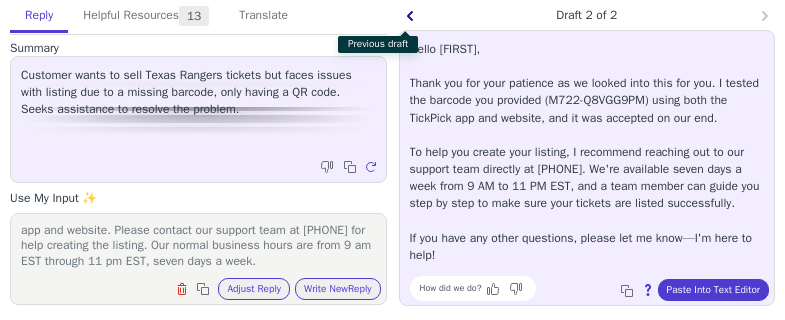 click at bounding box center (412, 18) 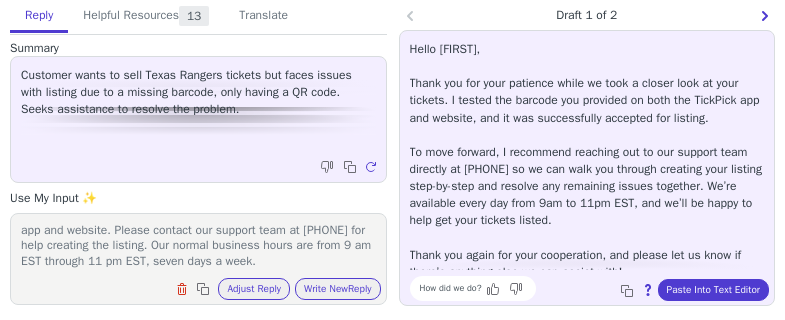 click on "Previous draft Draft 1 of 2 Next draft" at bounding box center (198, 152) 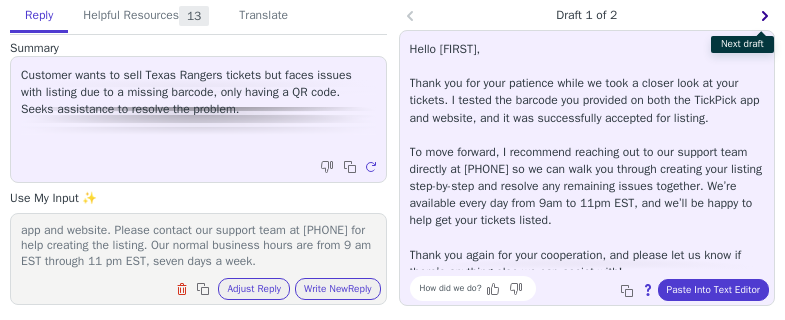 click at bounding box center [767, 18] 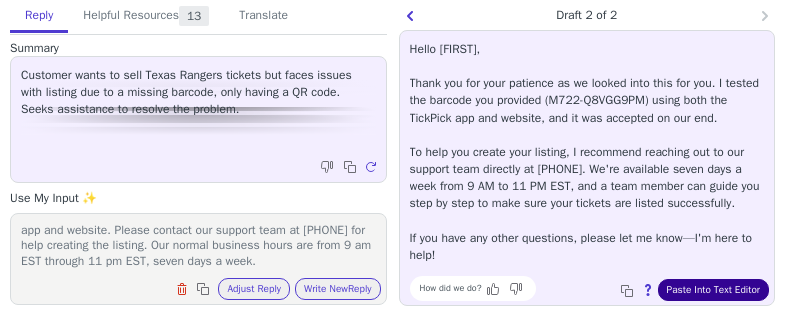click on "Paste Into Text Editor" at bounding box center (713, 290) 